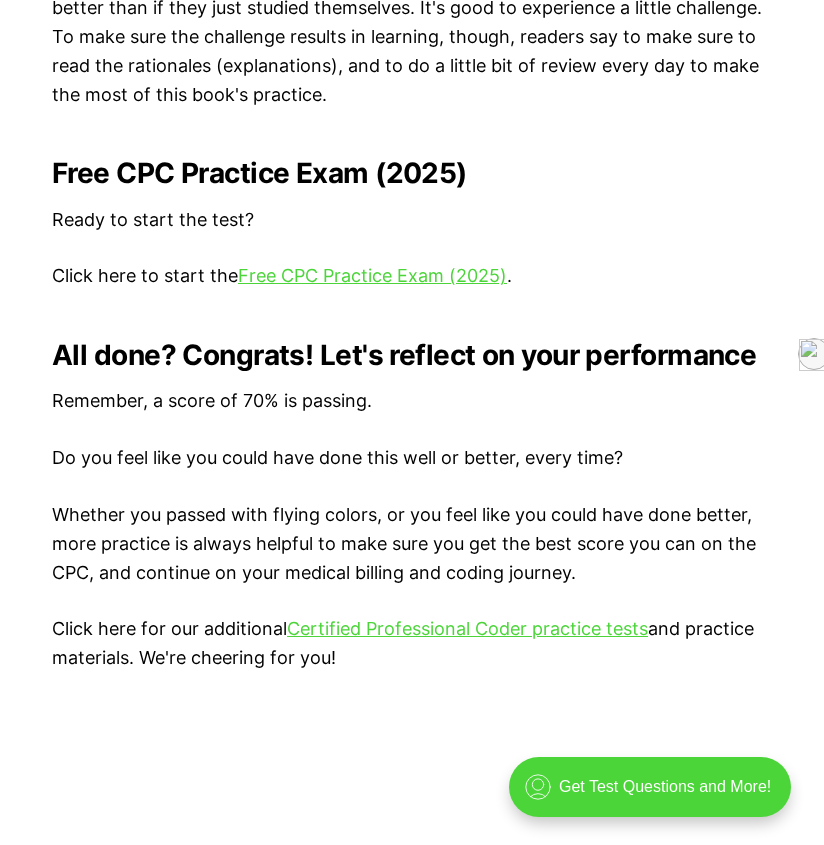 scroll, scrollTop: 3879, scrollLeft: 0, axis: vertical 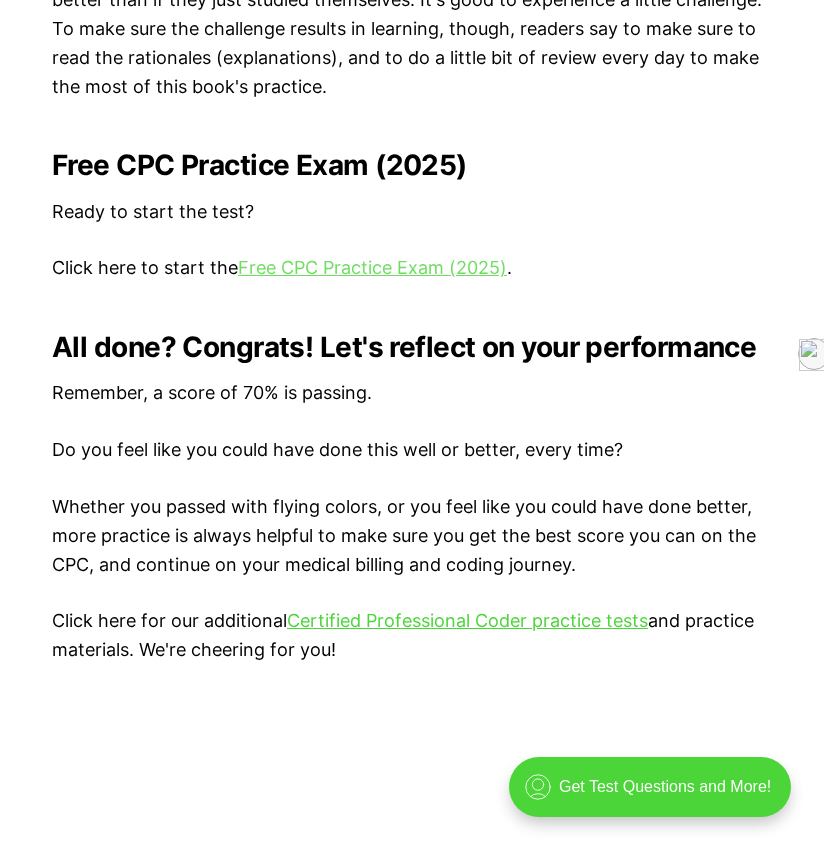 click on "Free CPC Practice Exam (2025)" at bounding box center [372, 267] 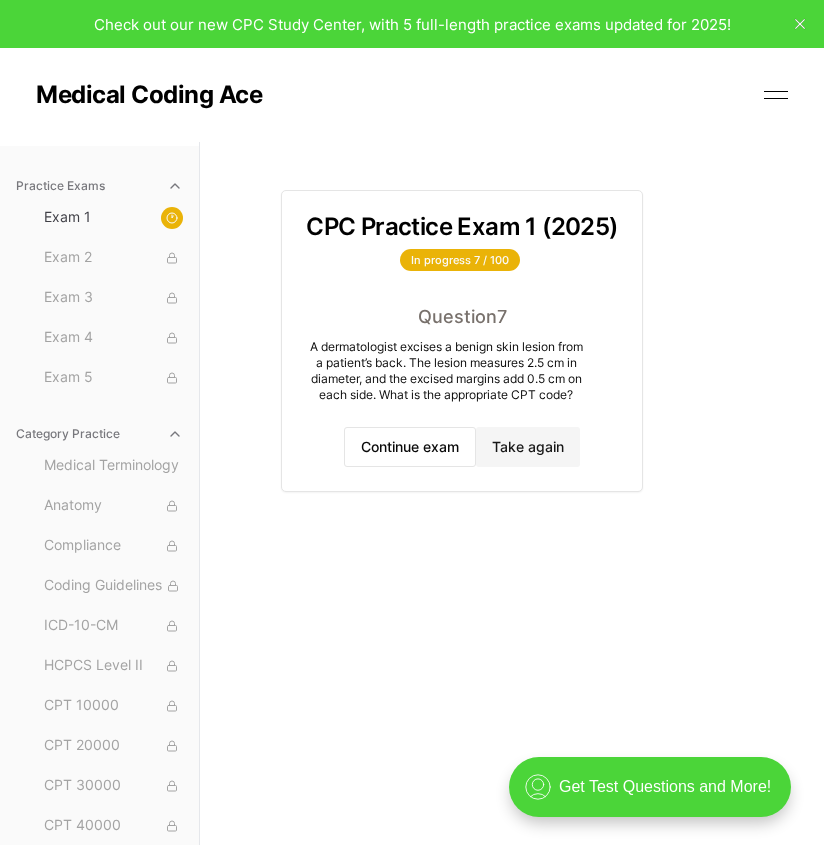 scroll, scrollTop: 0, scrollLeft: 0, axis: both 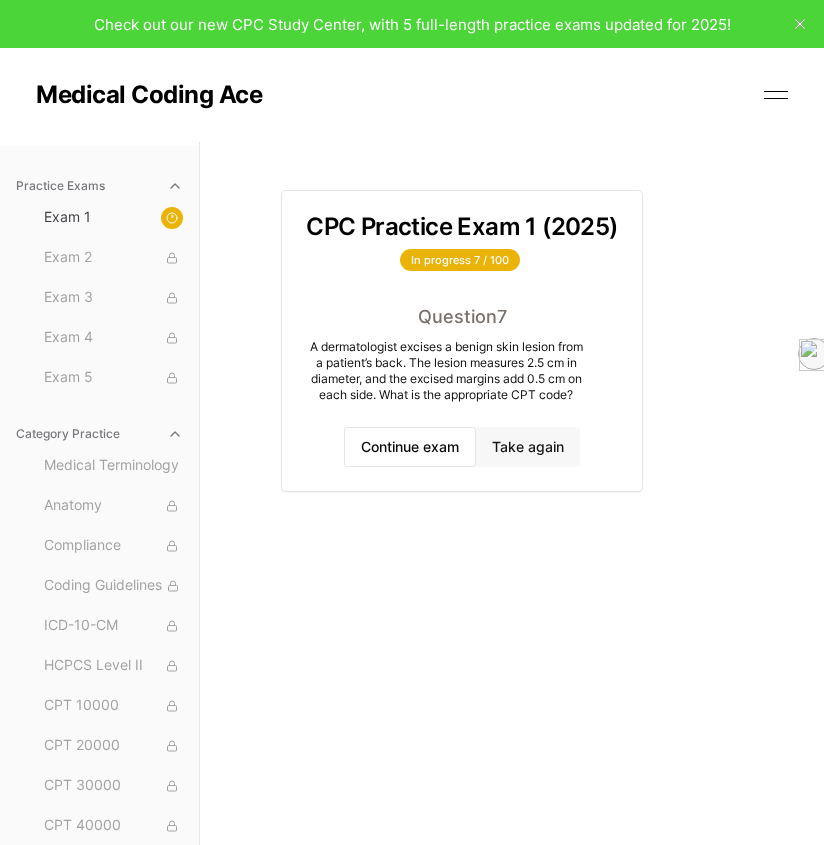click on "Take again" at bounding box center [528, 447] 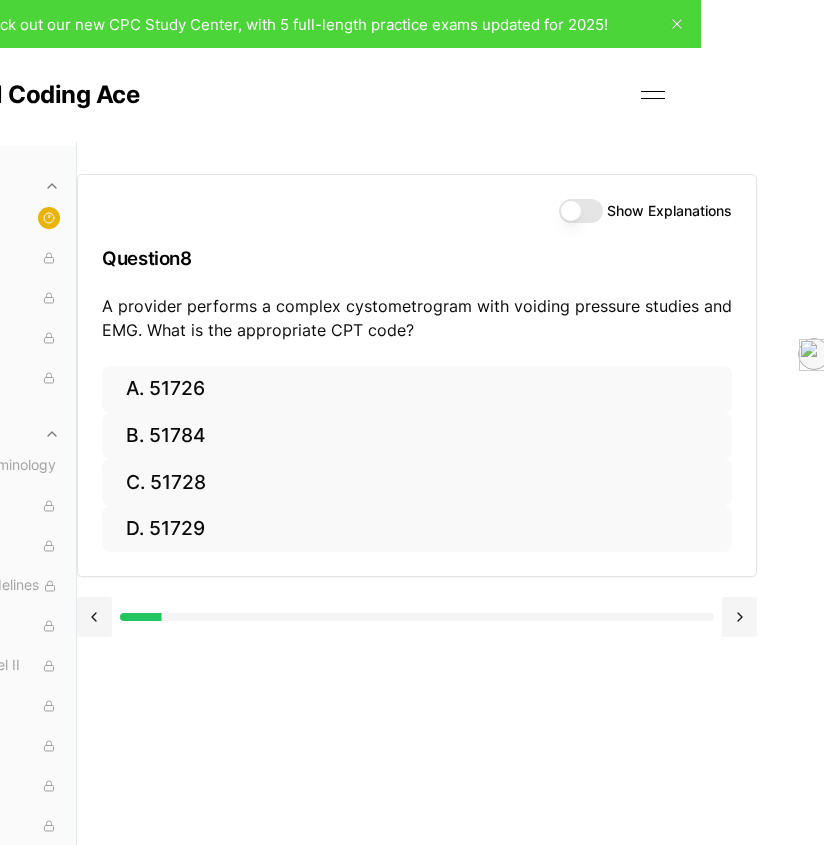 scroll, scrollTop: 0, scrollLeft: 104, axis: horizontal 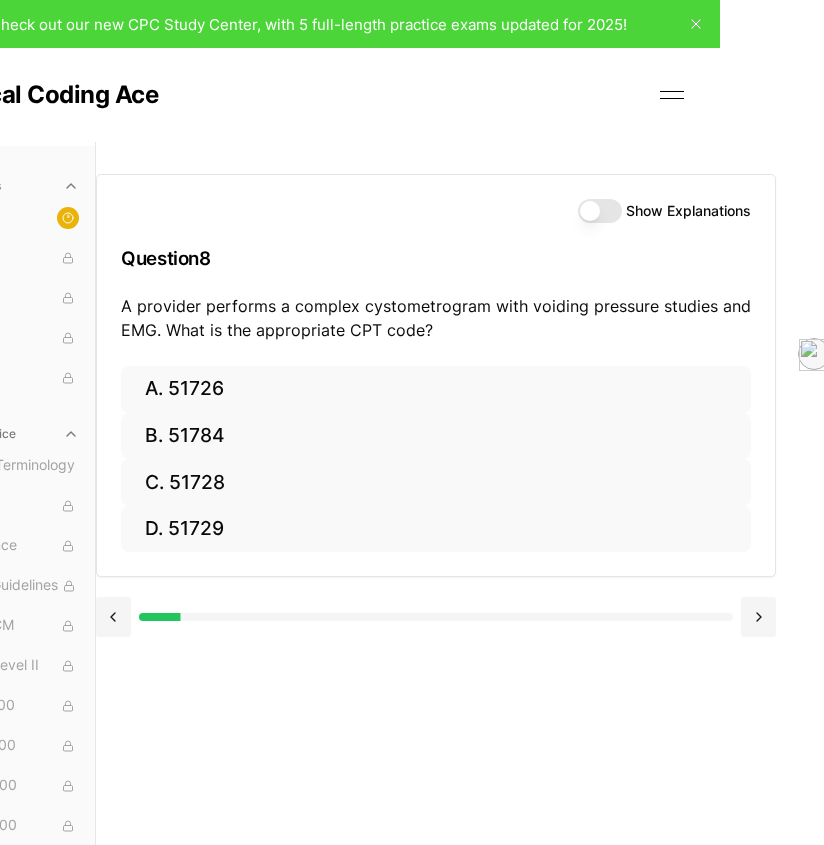 click on "Show Explanations" at bounding box center (600, 211) 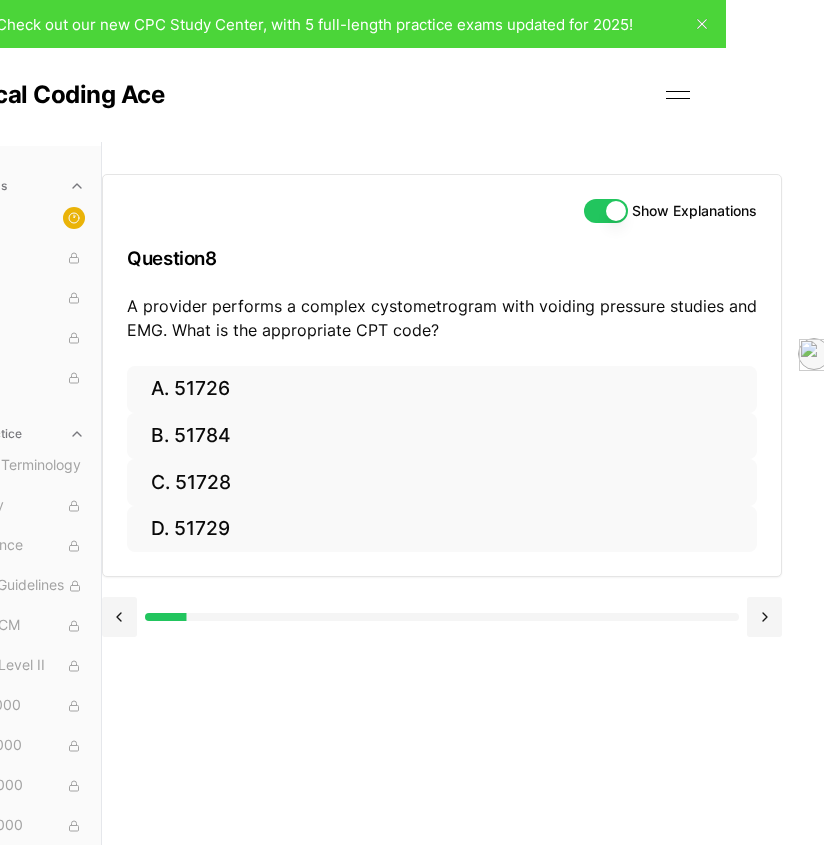 scroll, scrollTop: 0, scrollLeft: 0, axis: both 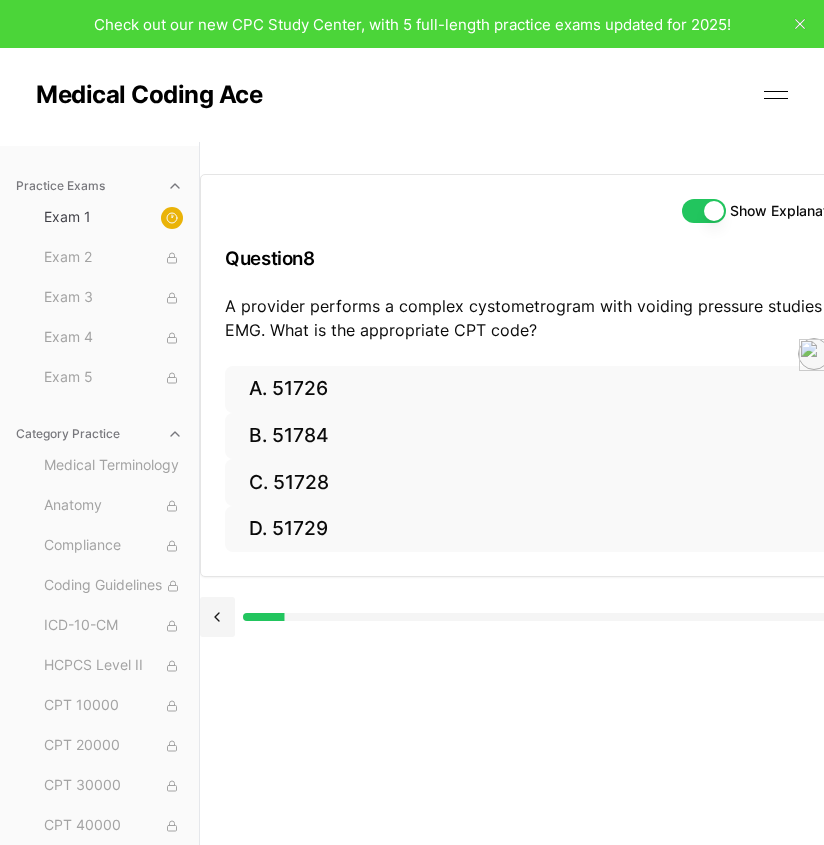 click at bounding box center (776, 95) 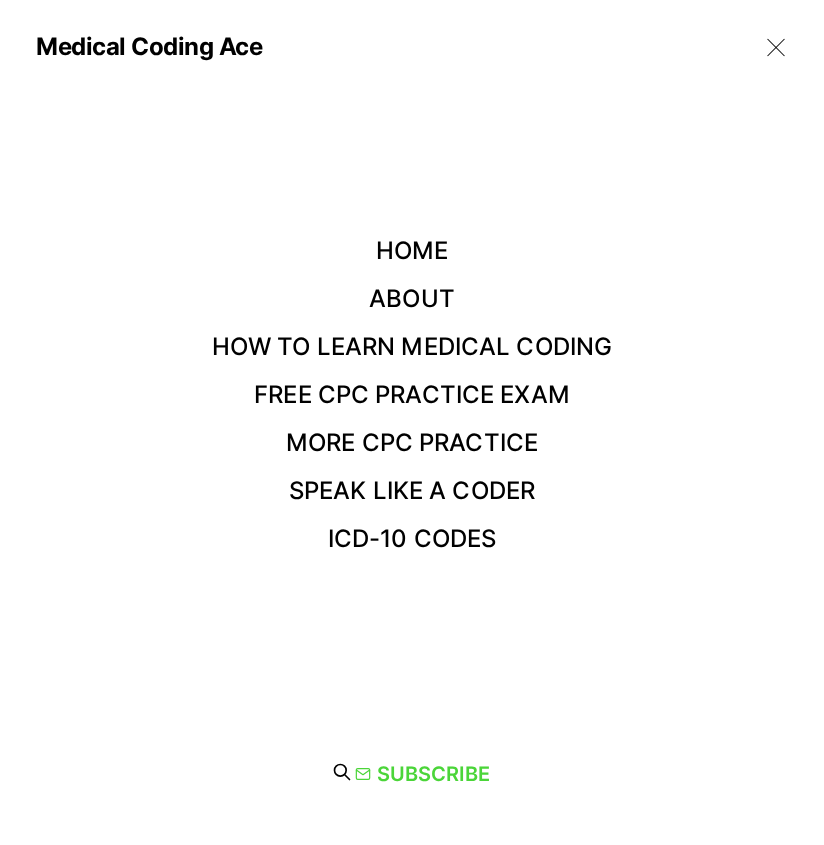 click at bounding box center [776, 47] 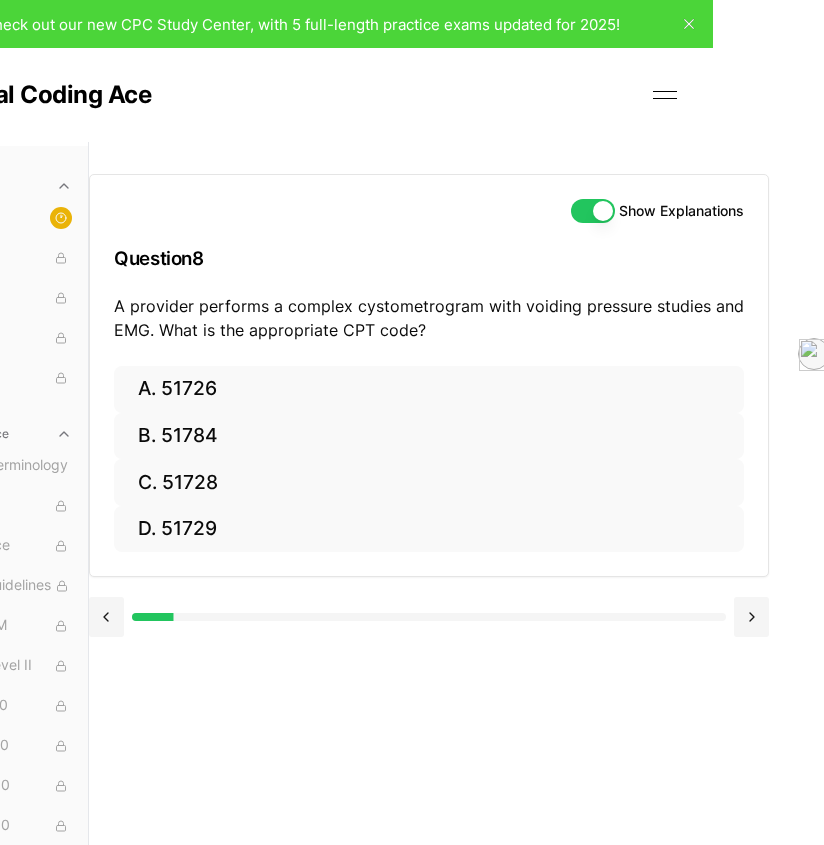 scroll, scrollTop: 0, scrollLeft: 108, axis: horizontal 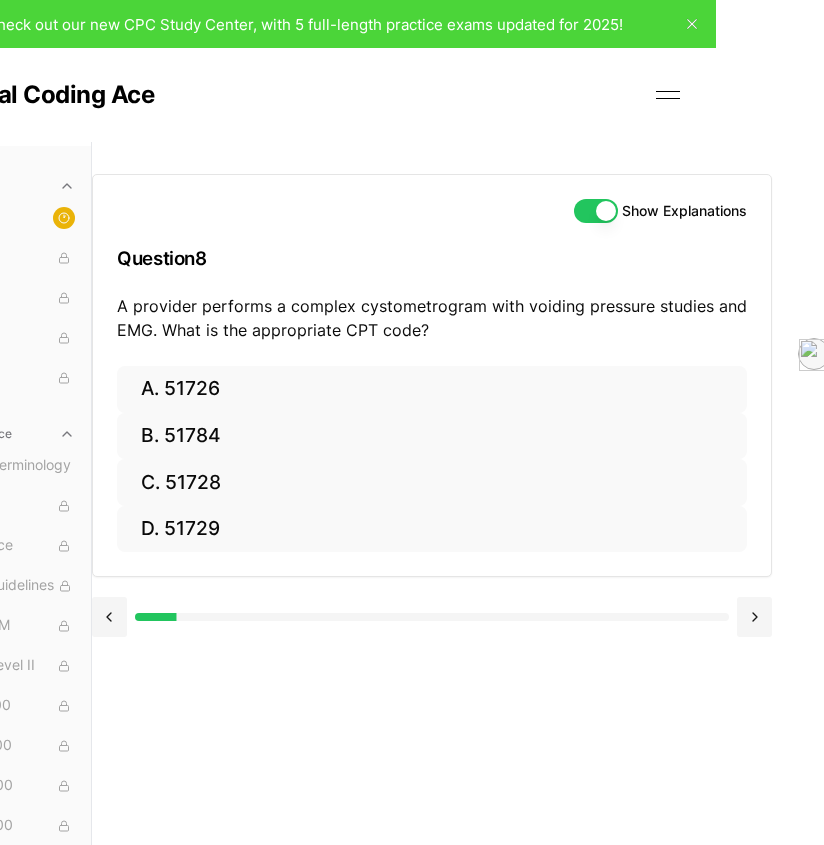 type 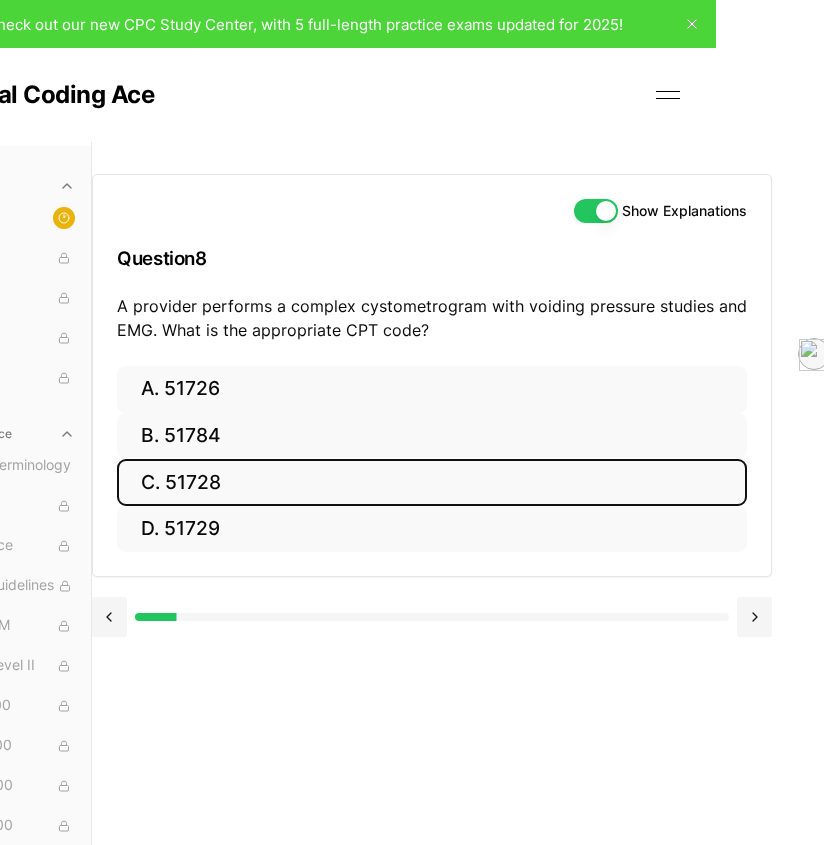 click on "C. 51728" at bounding box center [432, 482] 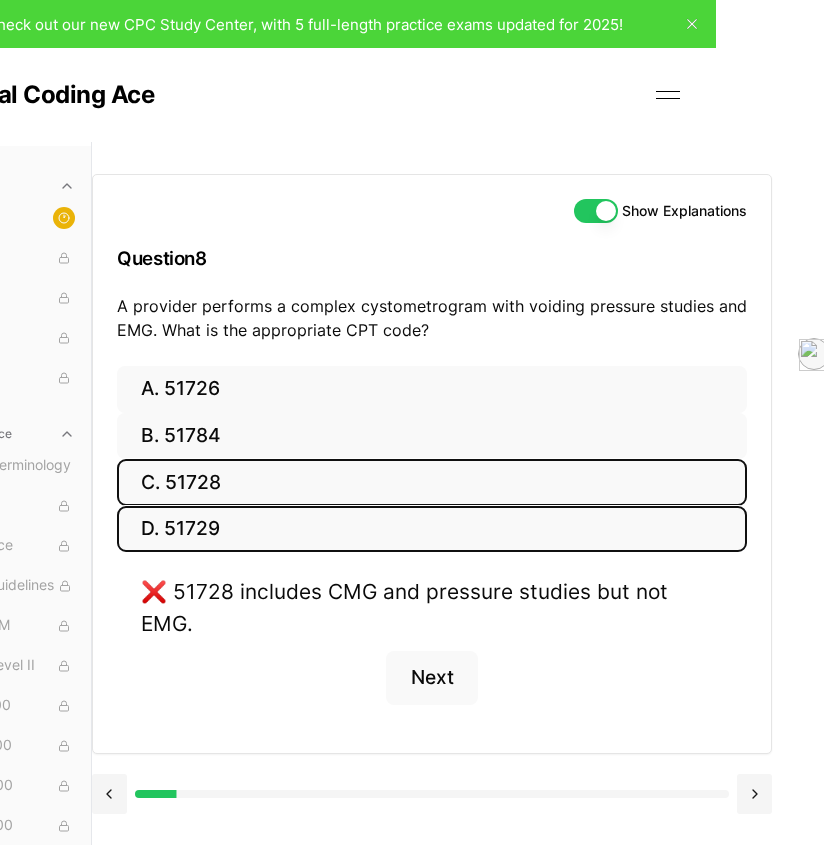 click on "D. 51729" at bounding box center [432, 529] 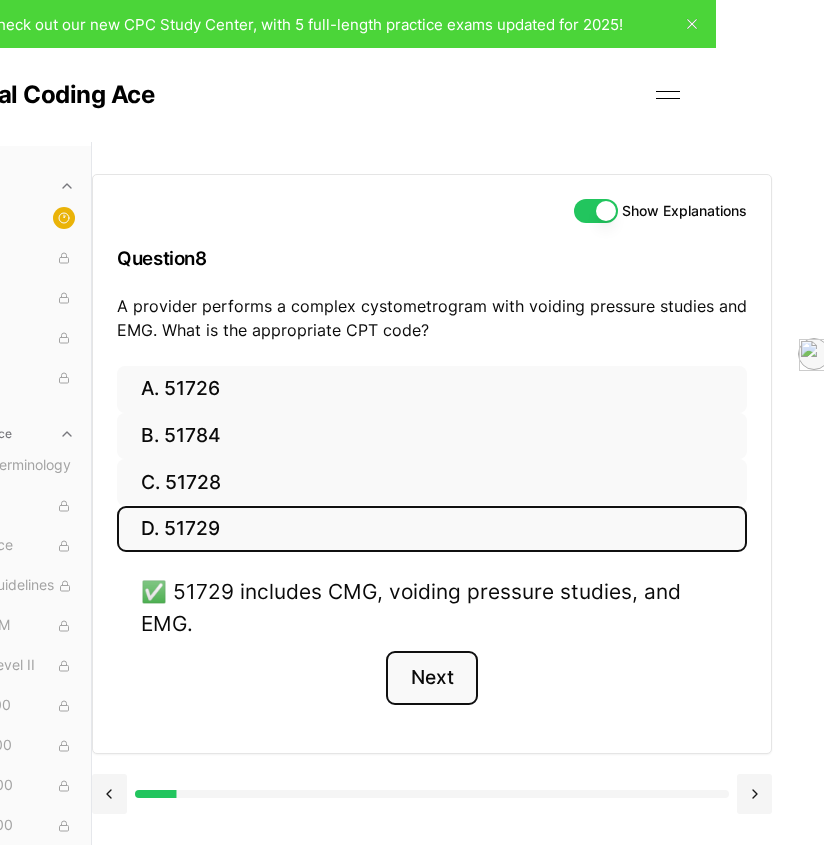 click on "Next" at bounding box center [431, 678] 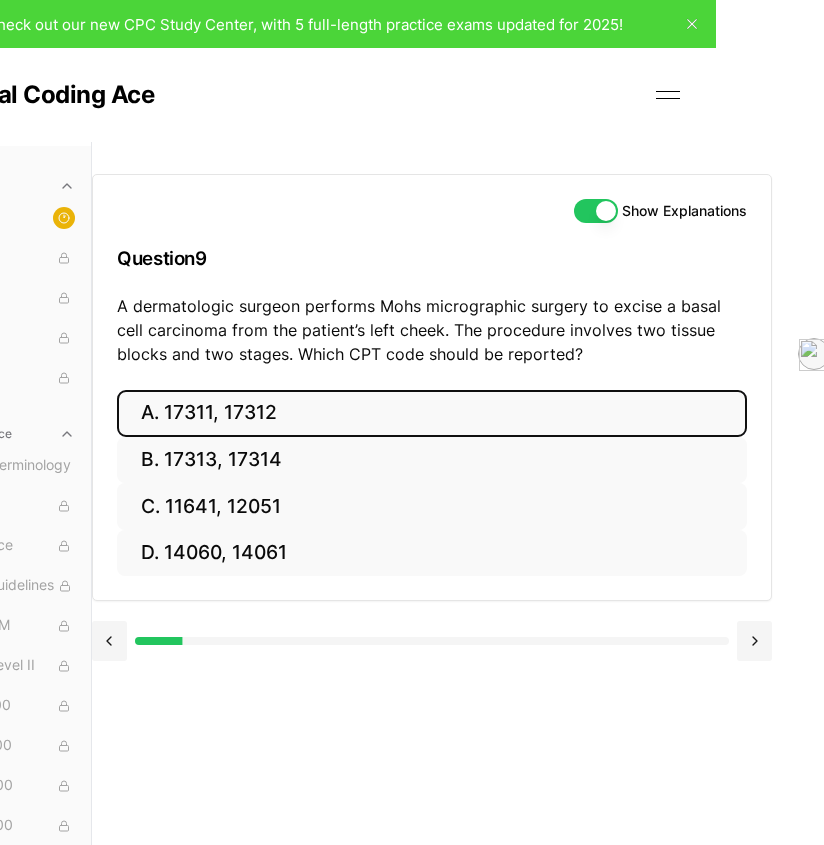 click on "A. 17311, 17312" at bounding box center (432, 413) 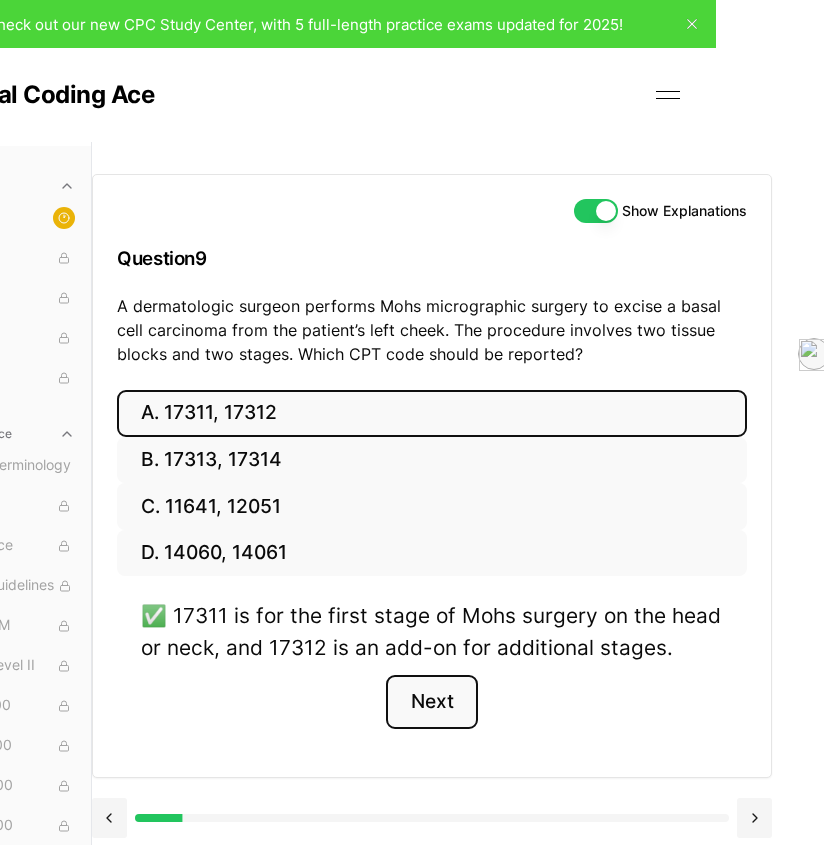 click on "Next" at bounding box center (431, 702) 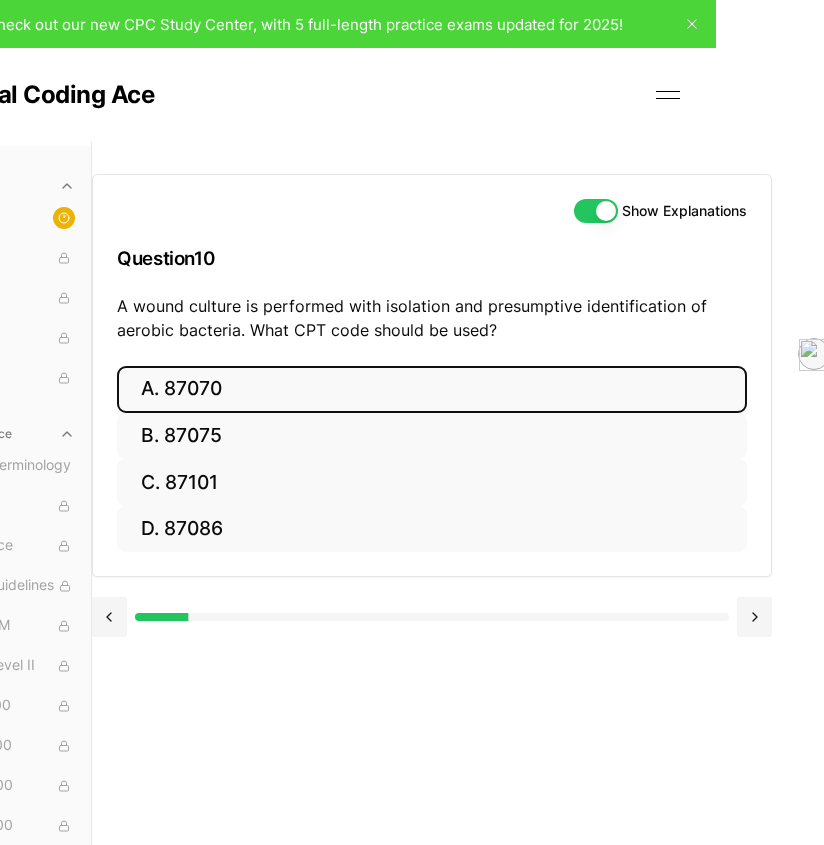 click on "A. 87070" at bounding box center (432, 389) 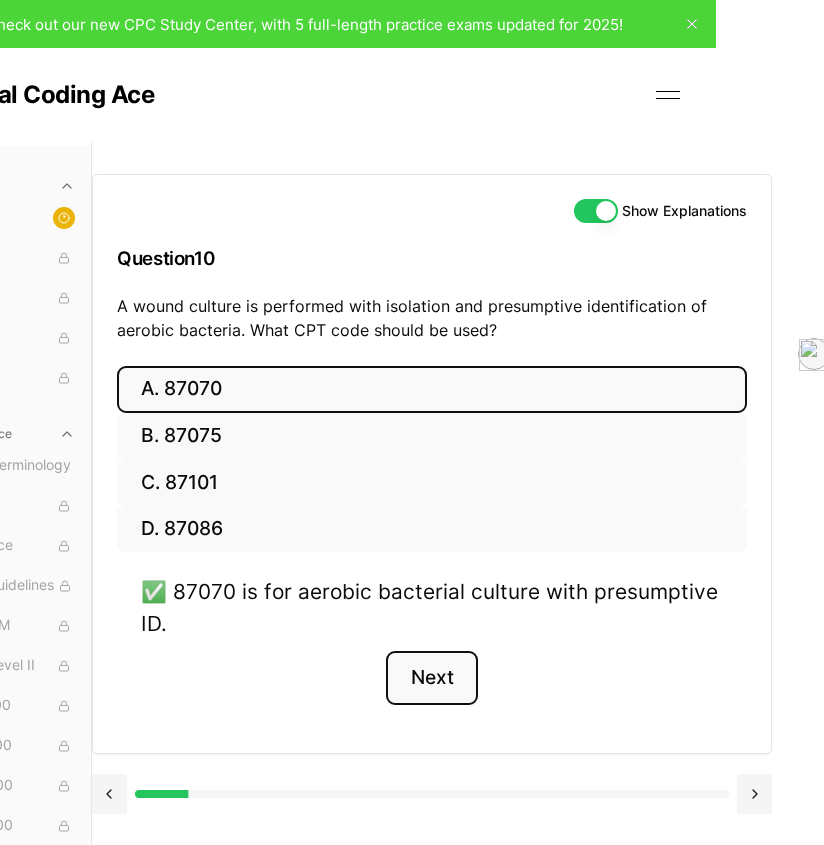 click on "Next" at bounding box center [431, 678] 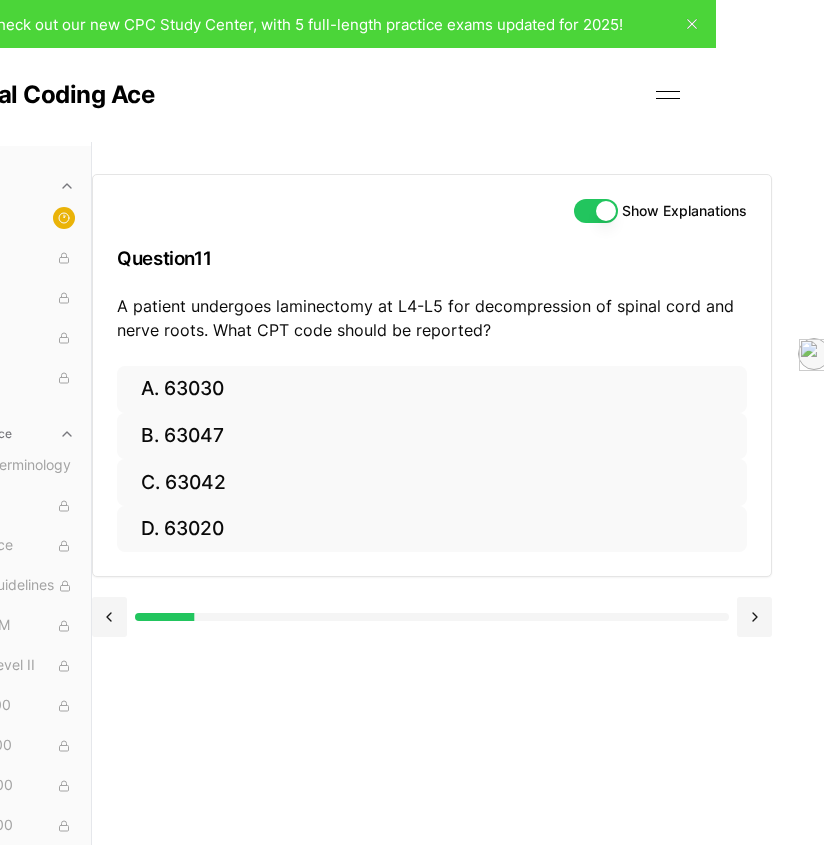 click on "Show Explanations Question  11 A patient undergoes laminectomy at L4-L5 for decompression of spinal cord and nerve roots. What CPT code should be reported? A. 63030 B. 63047 C. 63042 D. 63020" at bounding box center [482, 564] 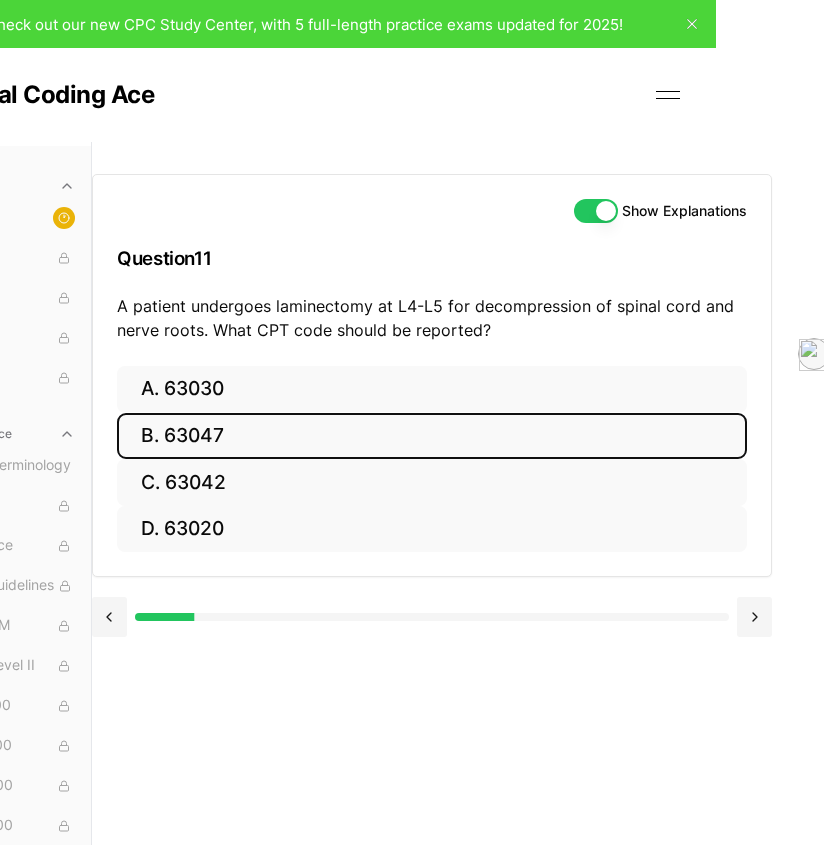 click on "B. 63047" at bounding box center [432, 436] 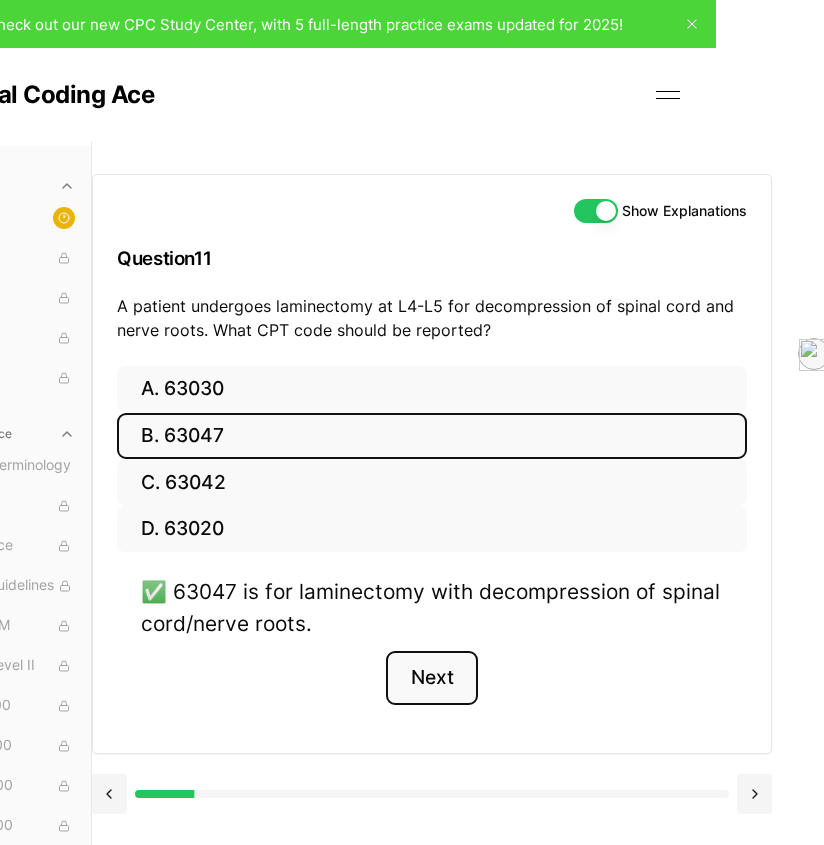click on "Next" at bounding box center [431, 678] 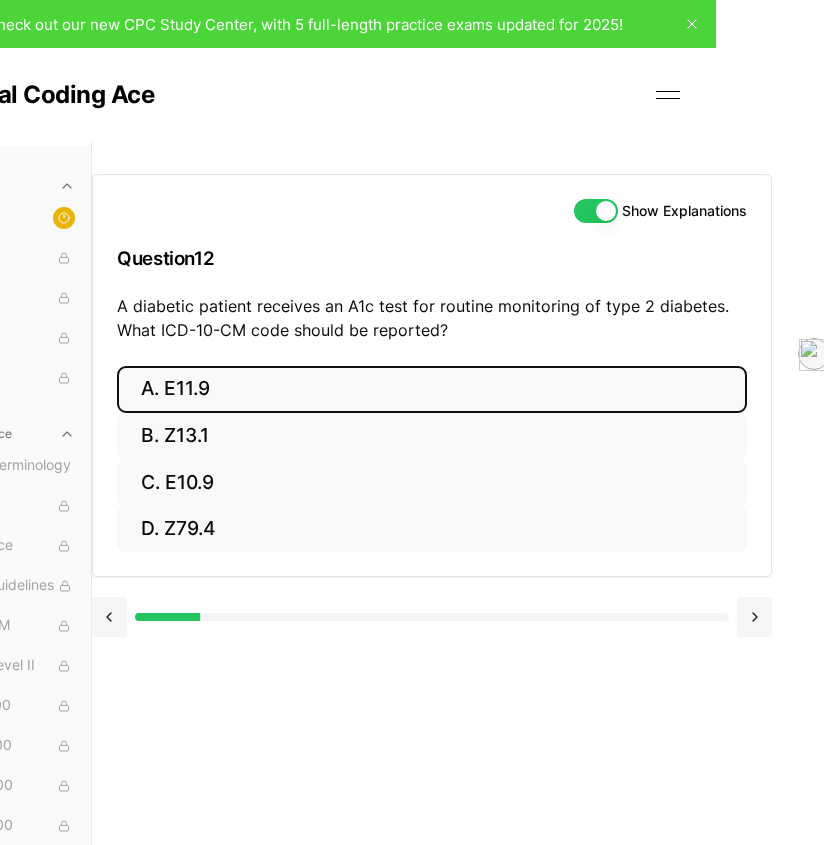 click on "A. E11.9" at bounding box center [432, 389] 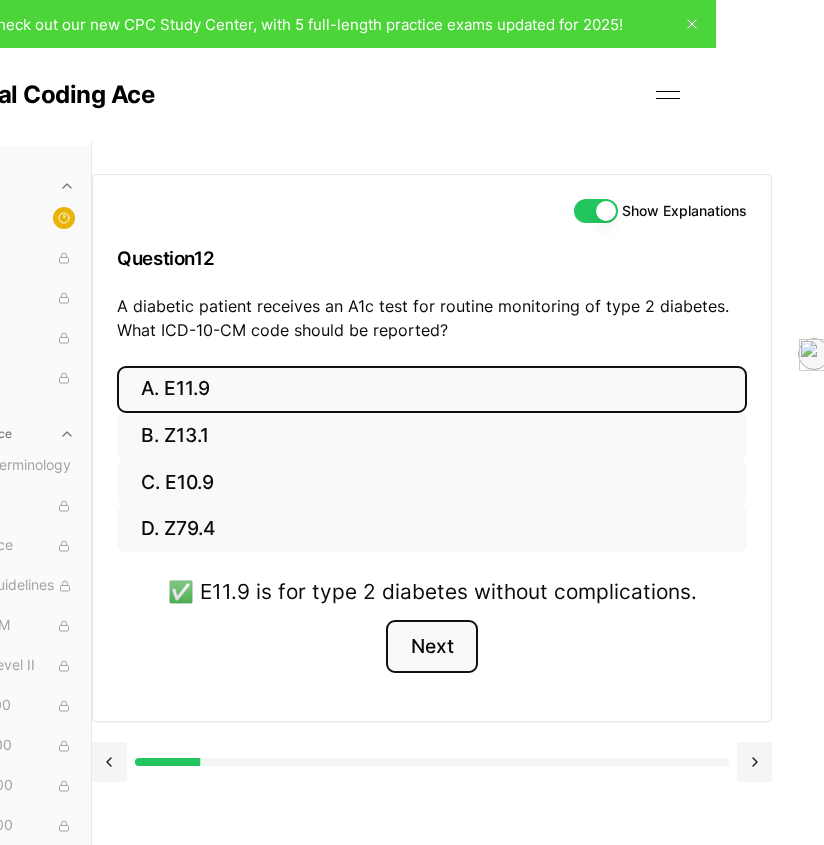 click on "Next" at bounding box center (431, 647) 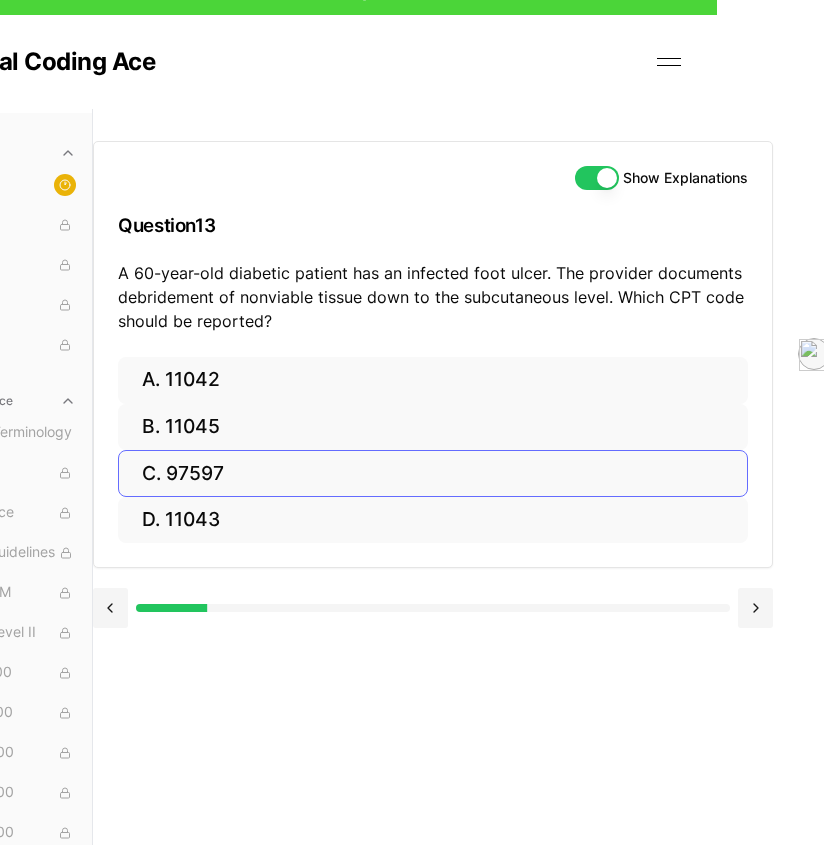 scroll, scrollTop: 35, scrollLeft: 105, axis: both 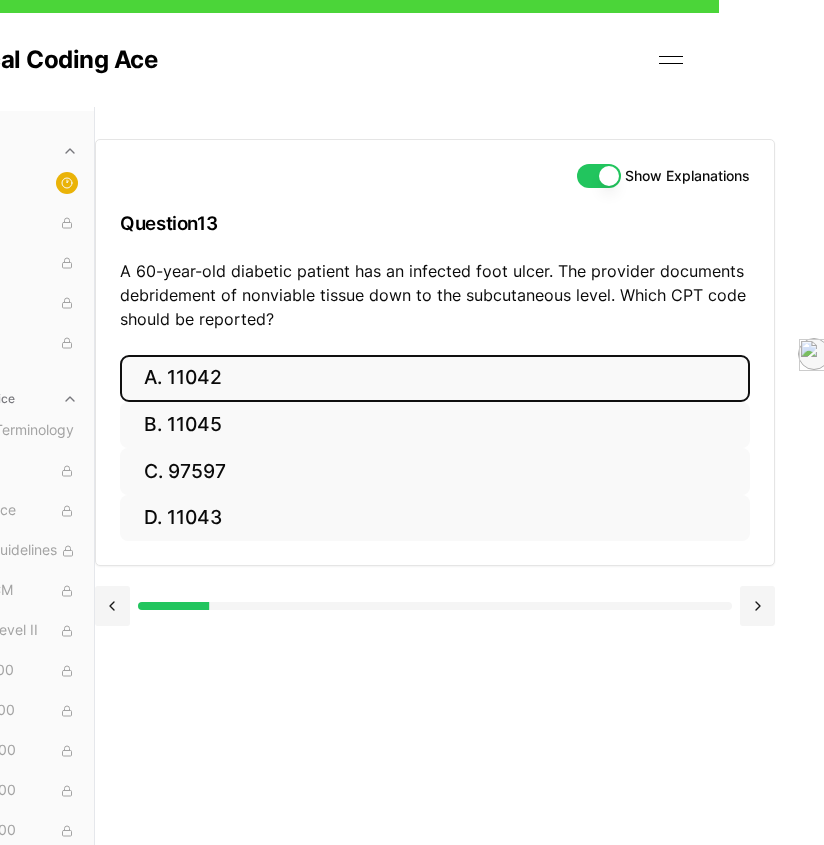 click on "A. 11042" at bounding box center [435, 378] 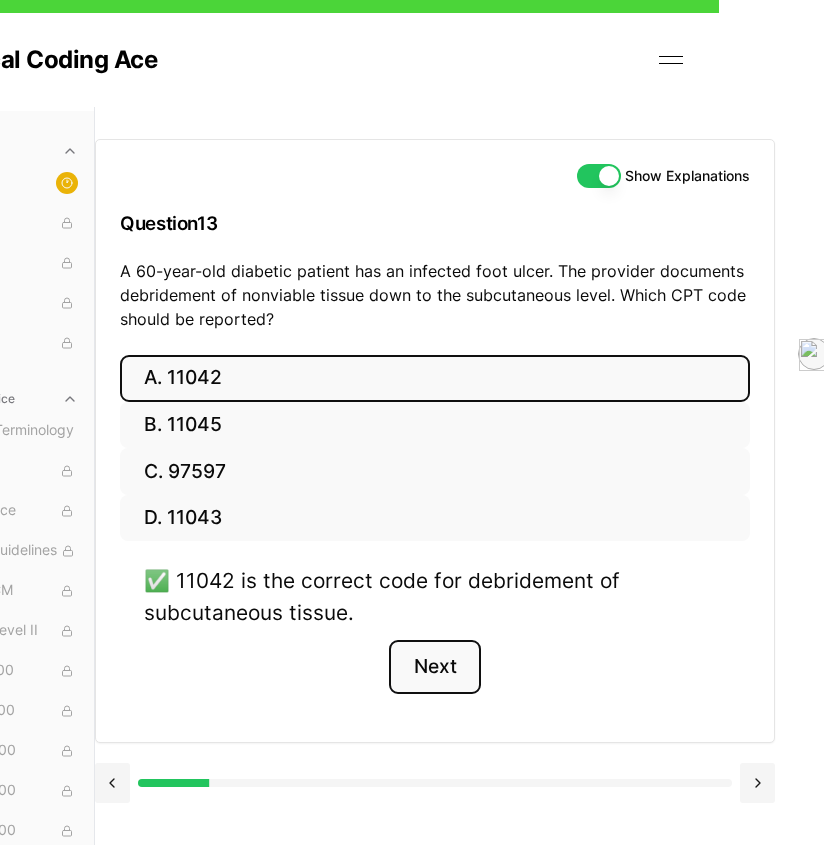 click on "Next" at bounding box center [434, 667] 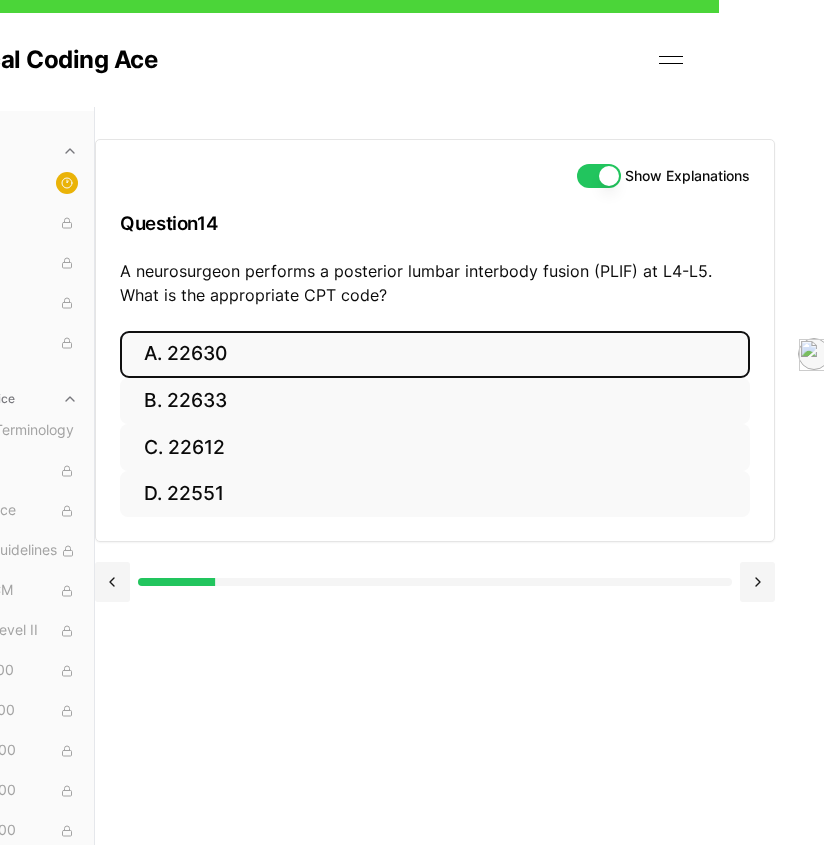 click on "A. 22630" at bounding box center (435, 354) 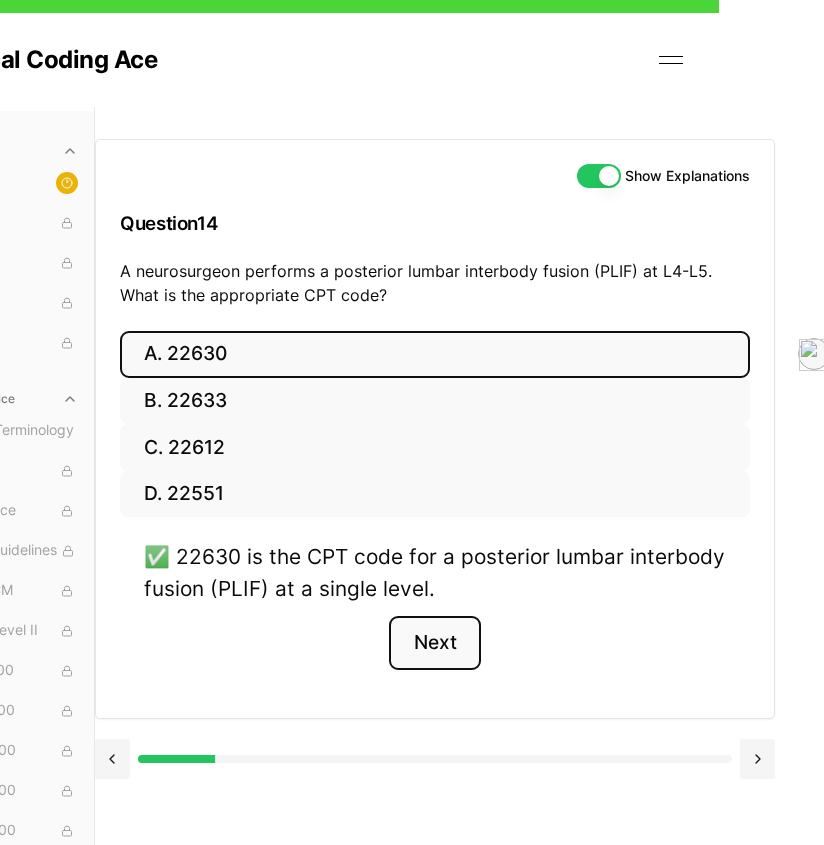 click on "Next" at bounding box center (434, 643) 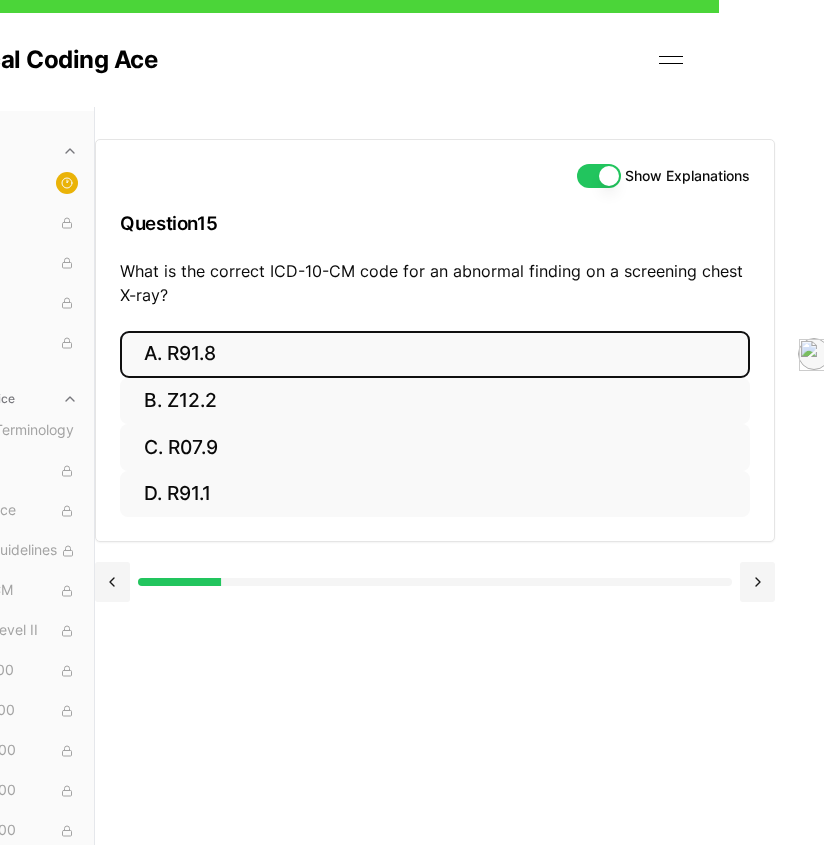 click on "A. R91.8" at bounding box center (435, 354) 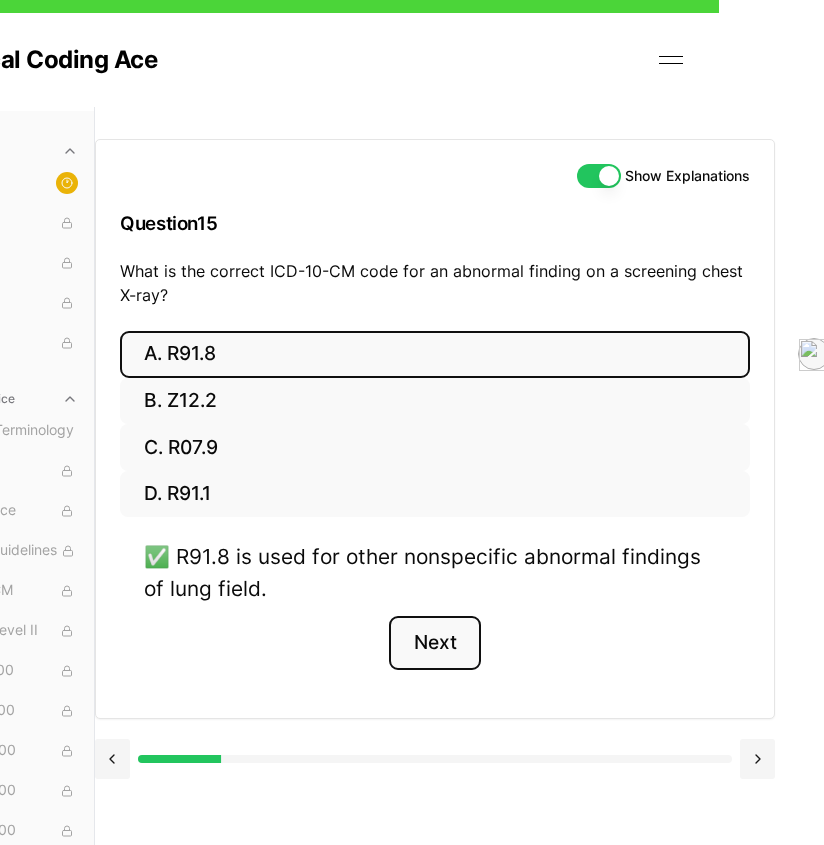 click on "Next" at bounding box center [434, 643] 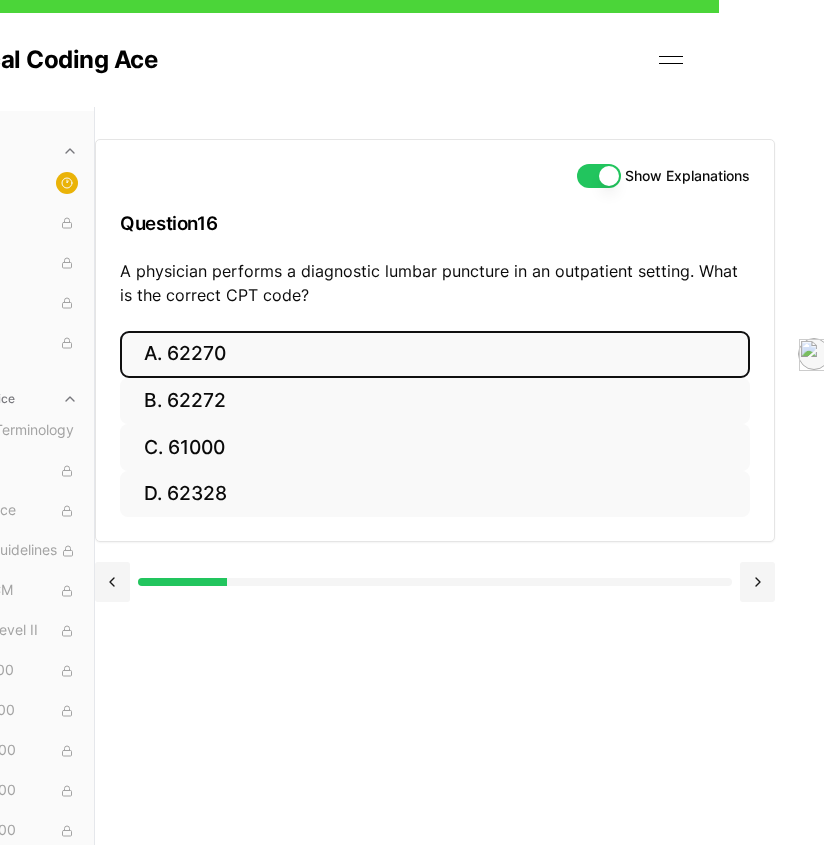 click on "A. 62270" at bounding box center (435, 354) 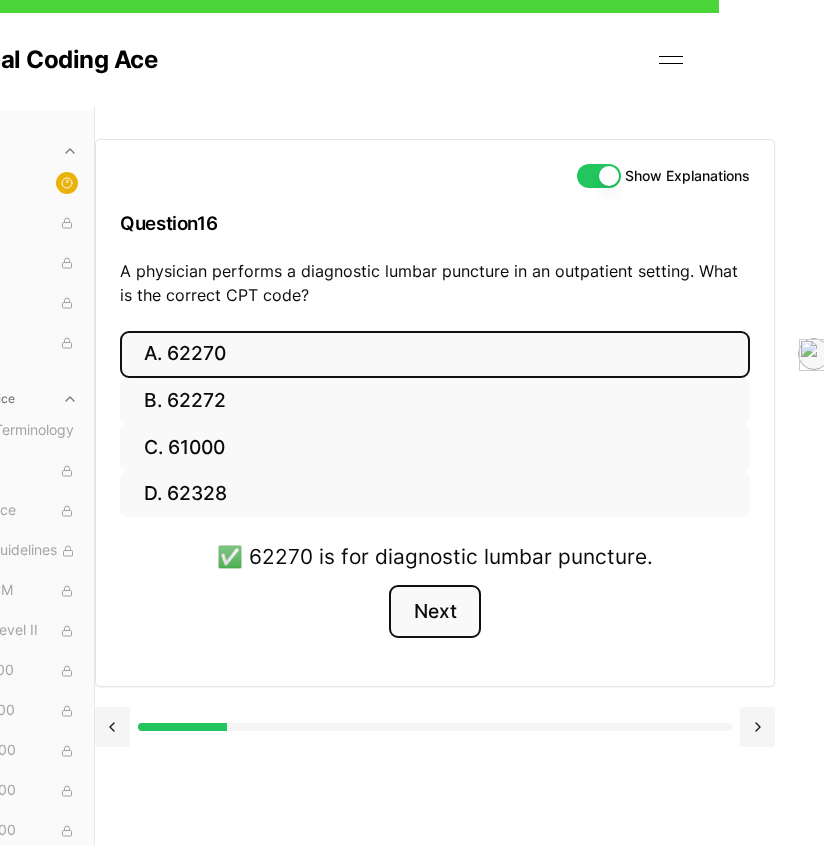 click on "Next" at bounding box center [434, 612] 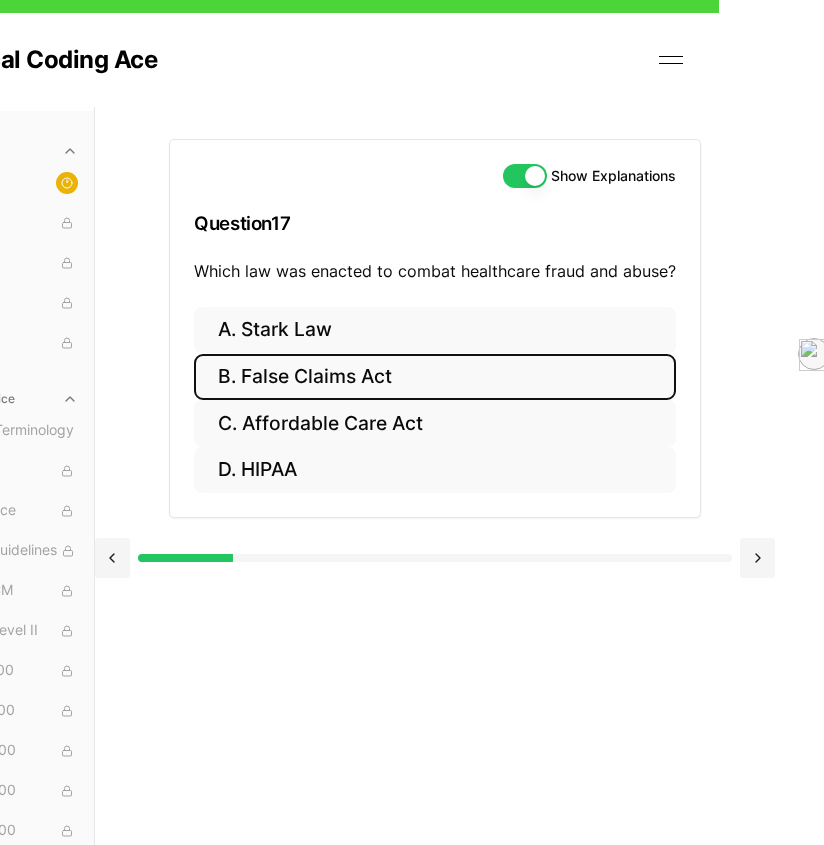 click on "B. False Claims Act" at bounding box center (435, 377) 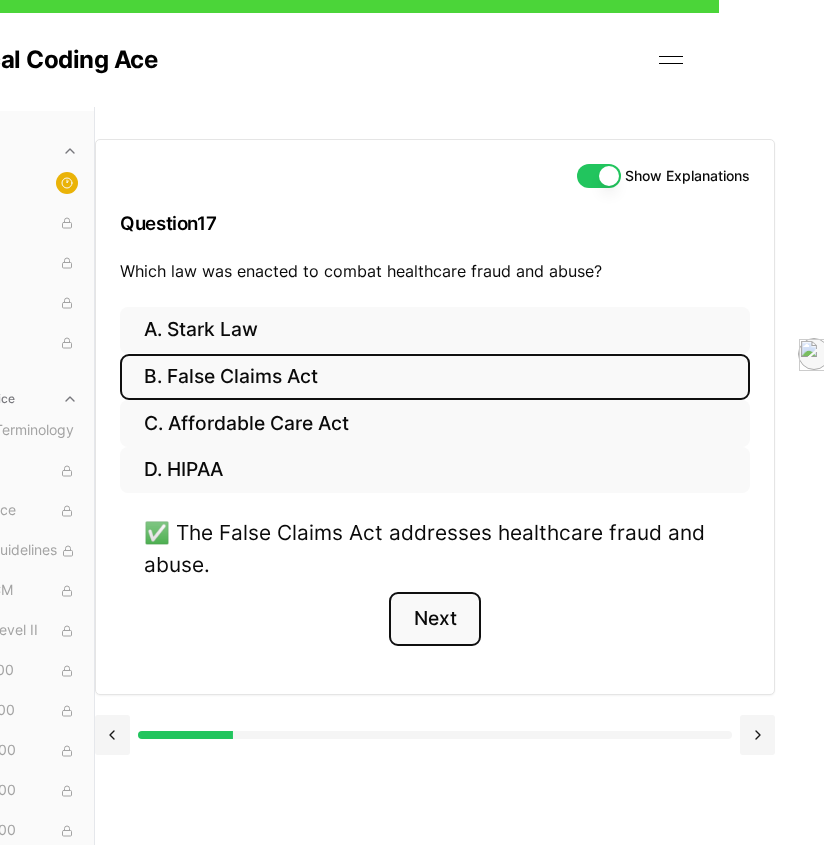 click on "Next" at bounding box center (434, 619) 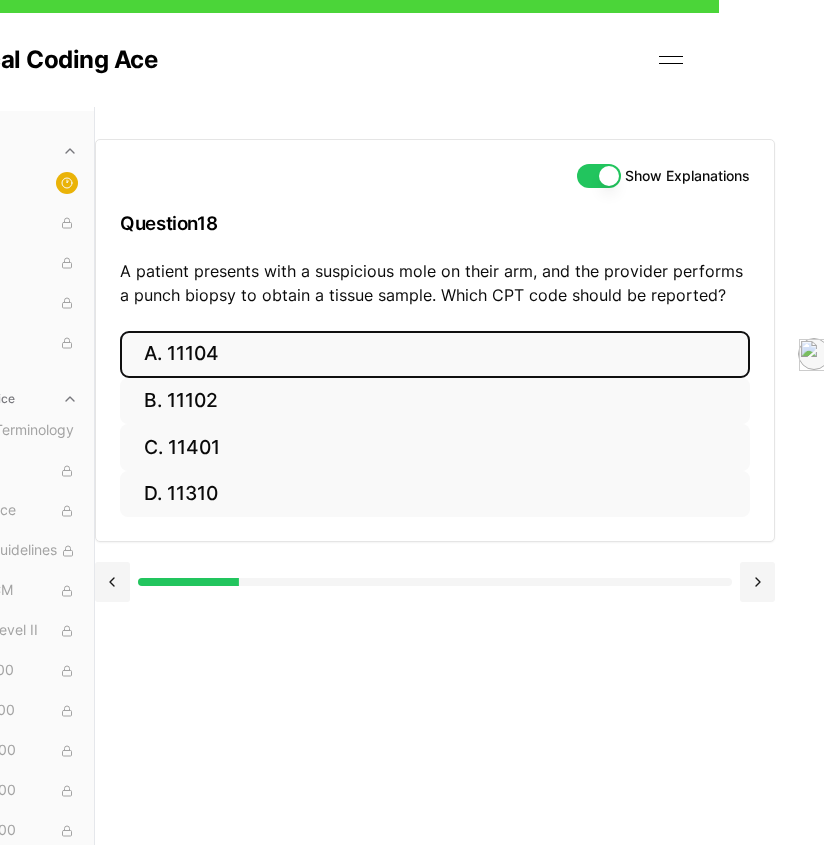 click on "A. 11104" at bounding box center [435, 354] 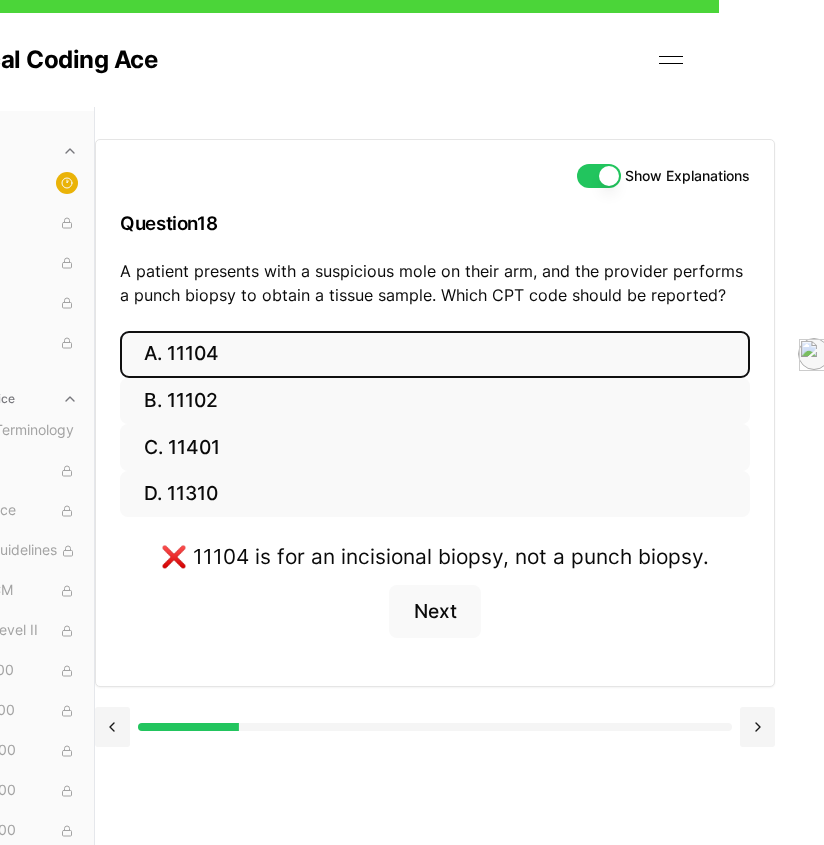 type 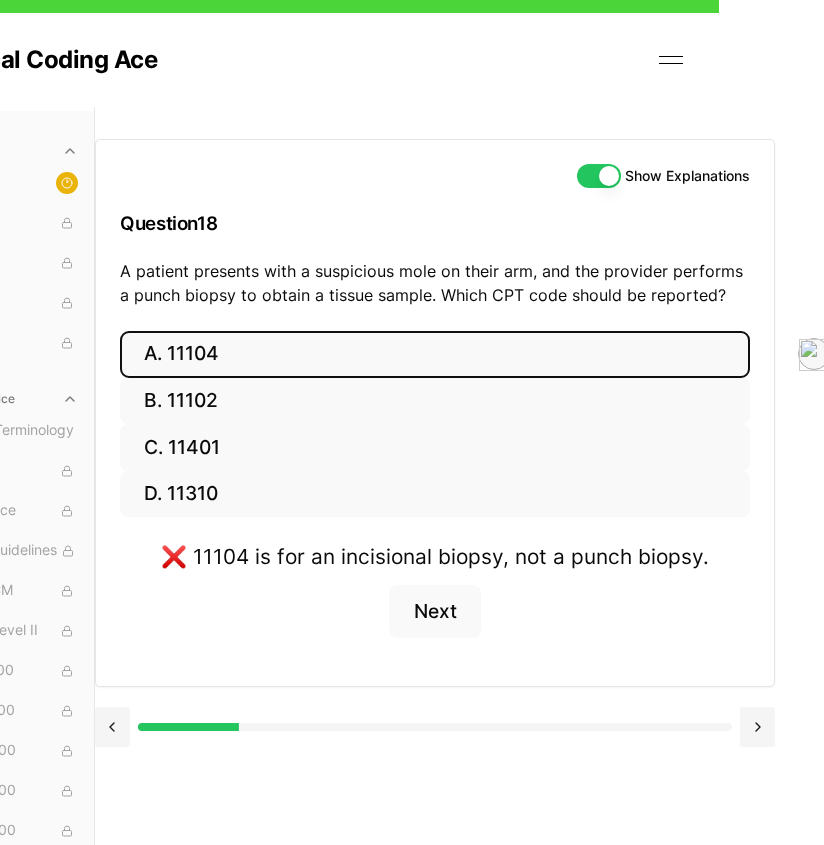click on "Medical Coding Ace
Home
About
How to Learn Medical Coding
Free CPC Practice Exam
More CPC Practice
Speak Like a Coder
ICD-10 Codes
Subscribe" at bounding box center (307, 60) 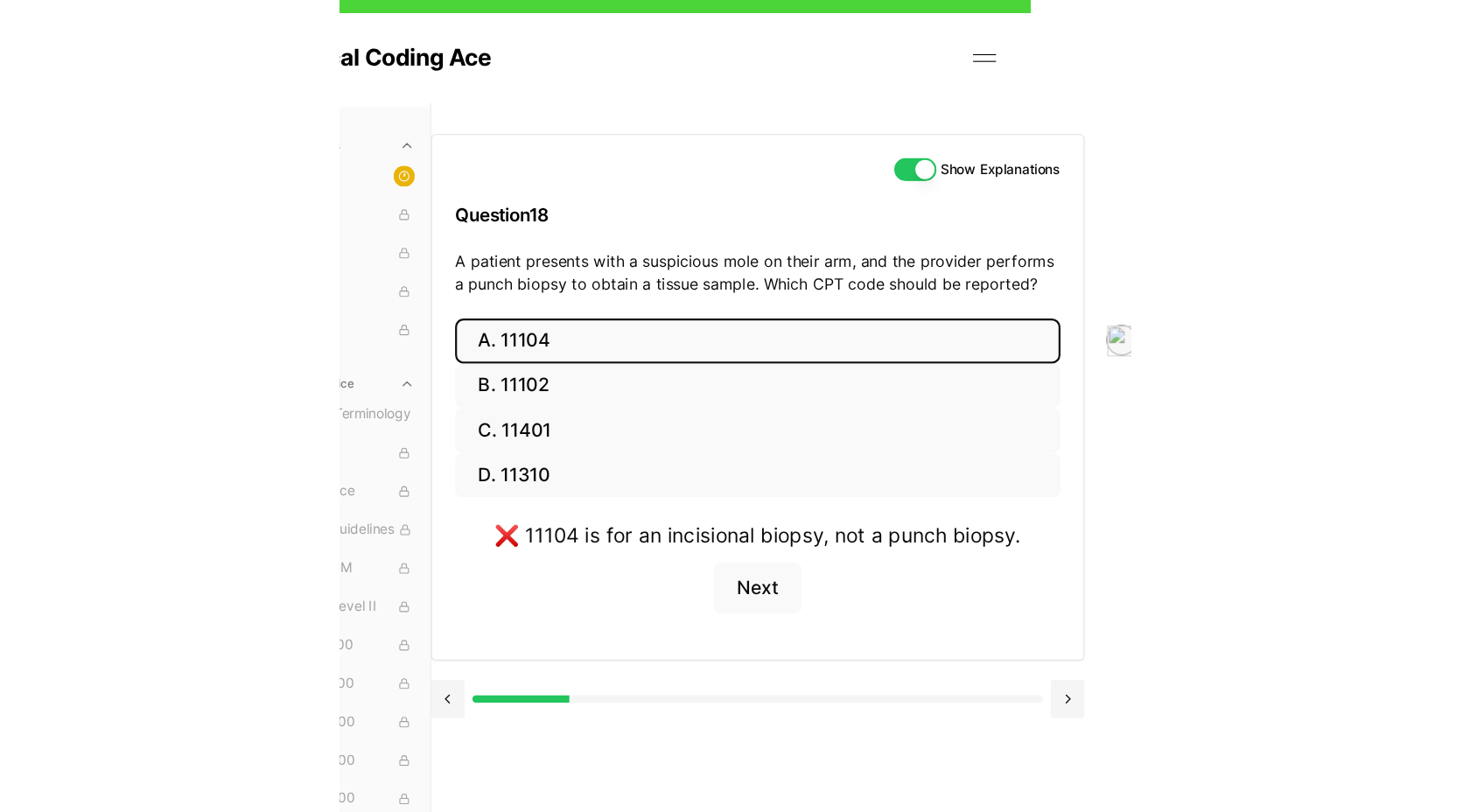 scroll, scrollTop: 31, scrollLeft: 0, axis: vertical 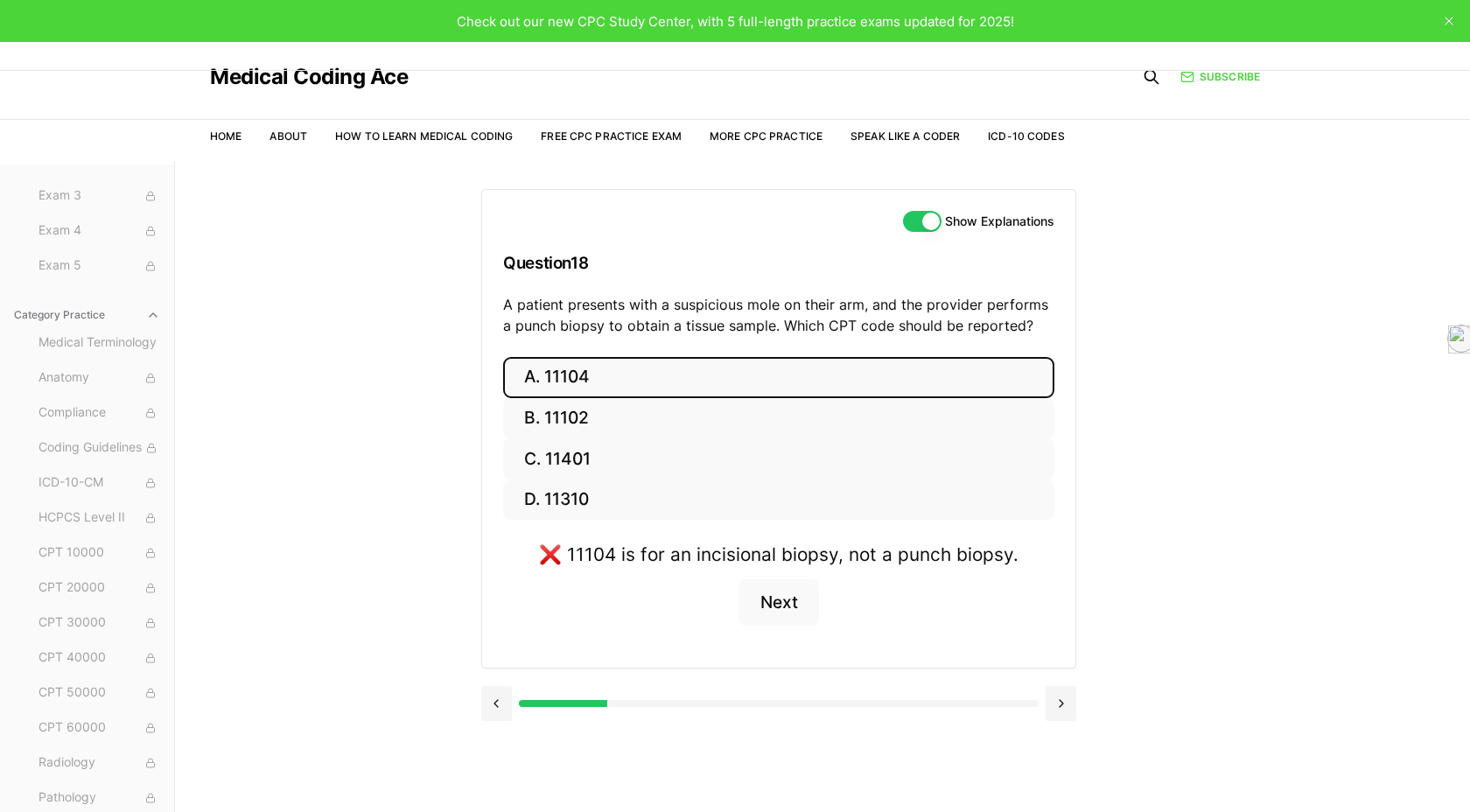 click on "Home
About
How to Learn Medical Coding
Free CPC Practice Exam
More CPC Practice
Speak Like a Coder
ICD-10 Codes" at bounding box center [637, 136] 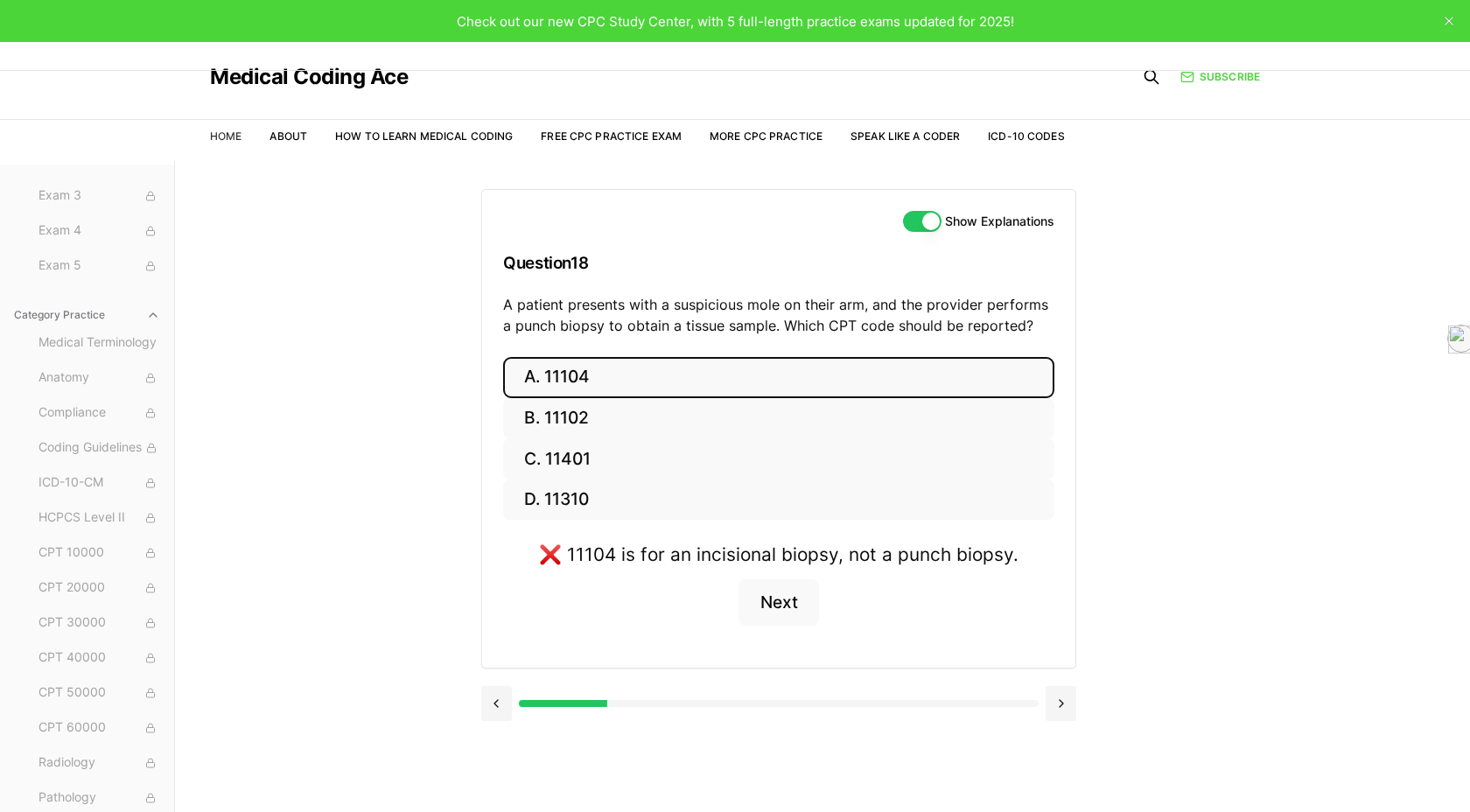 click on "Home" at bounding box center [226, 136] 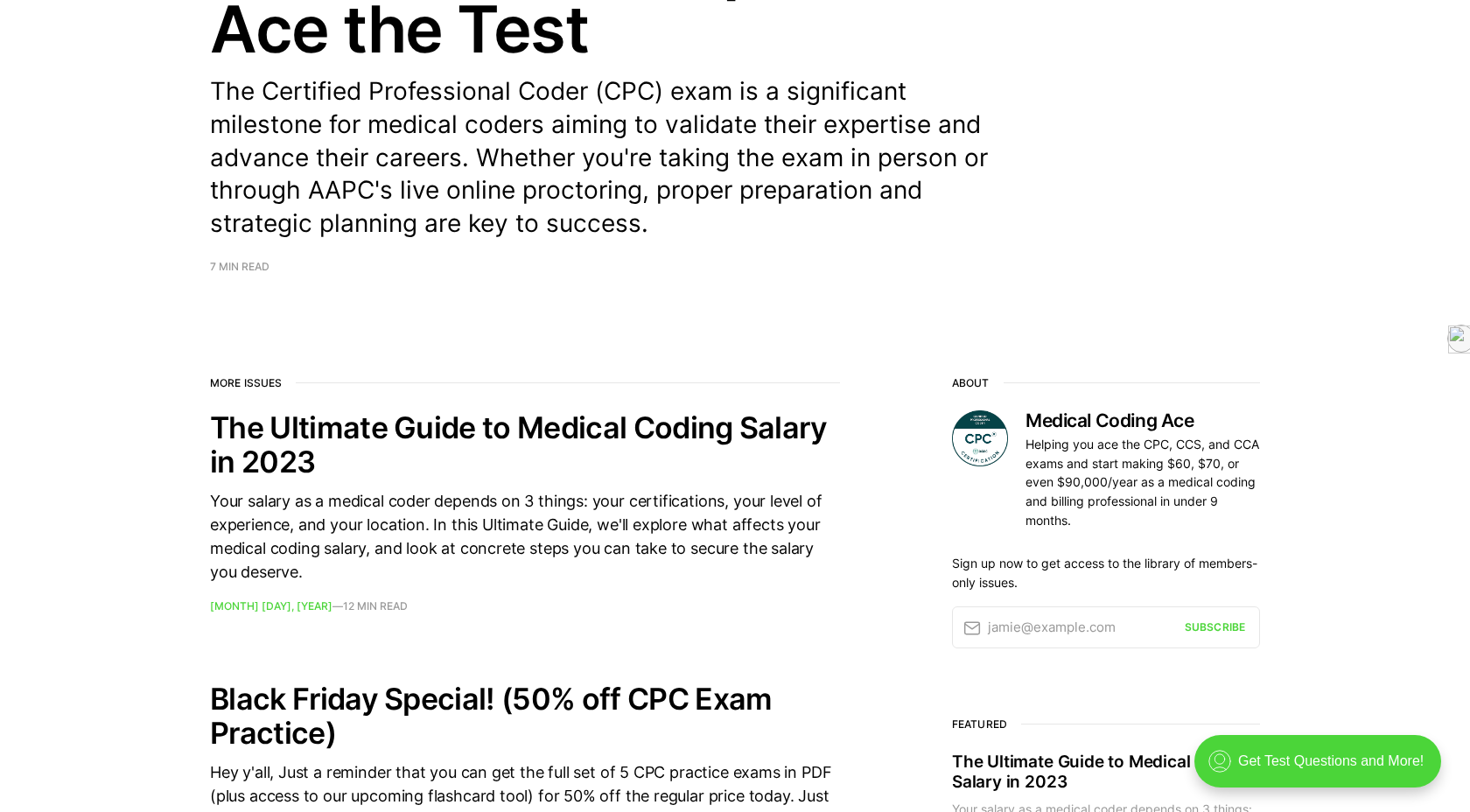 scroll, scrollTop: 0, scrollLeft: 0, axis: both 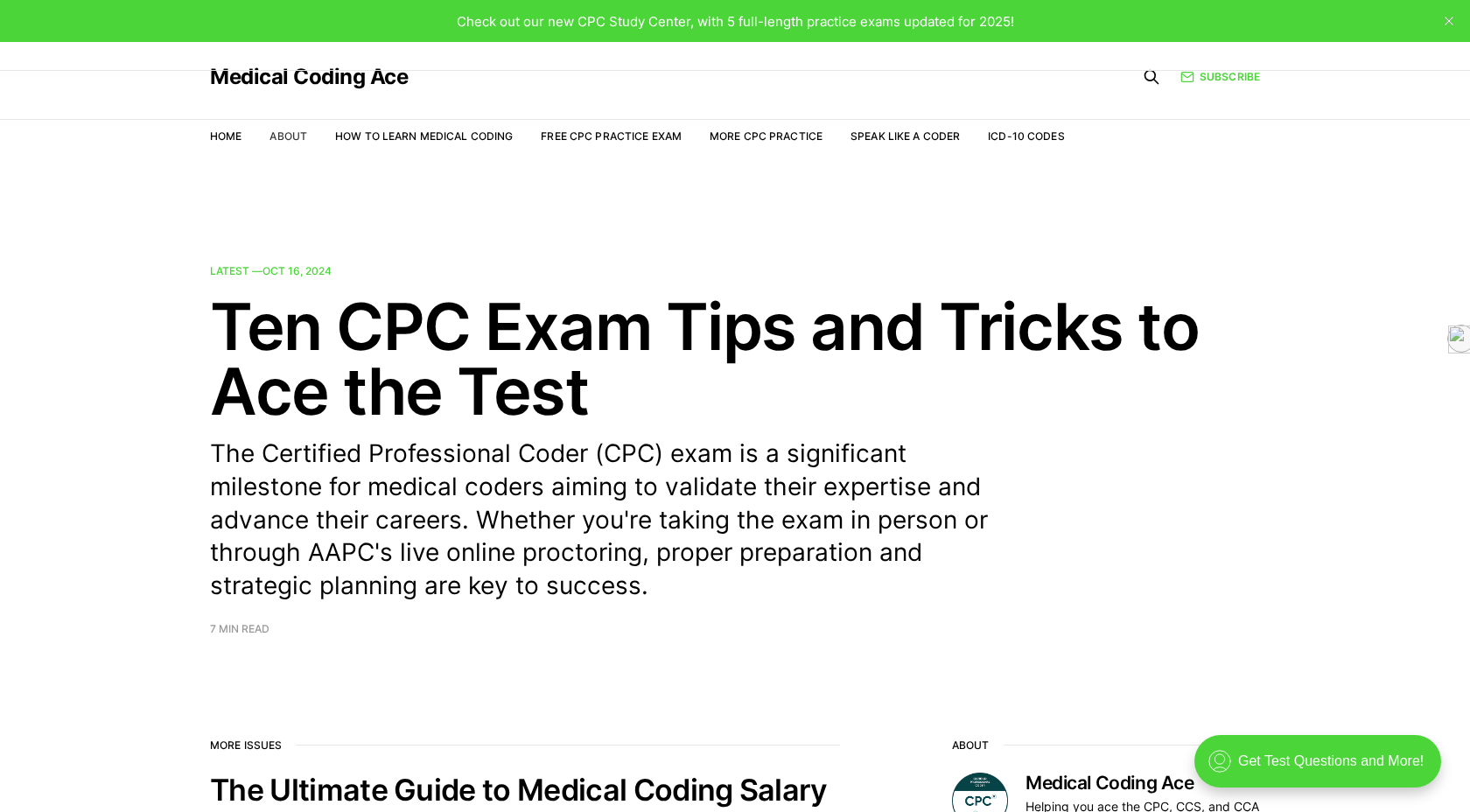 click on "About" at bounding box center [288, 136] 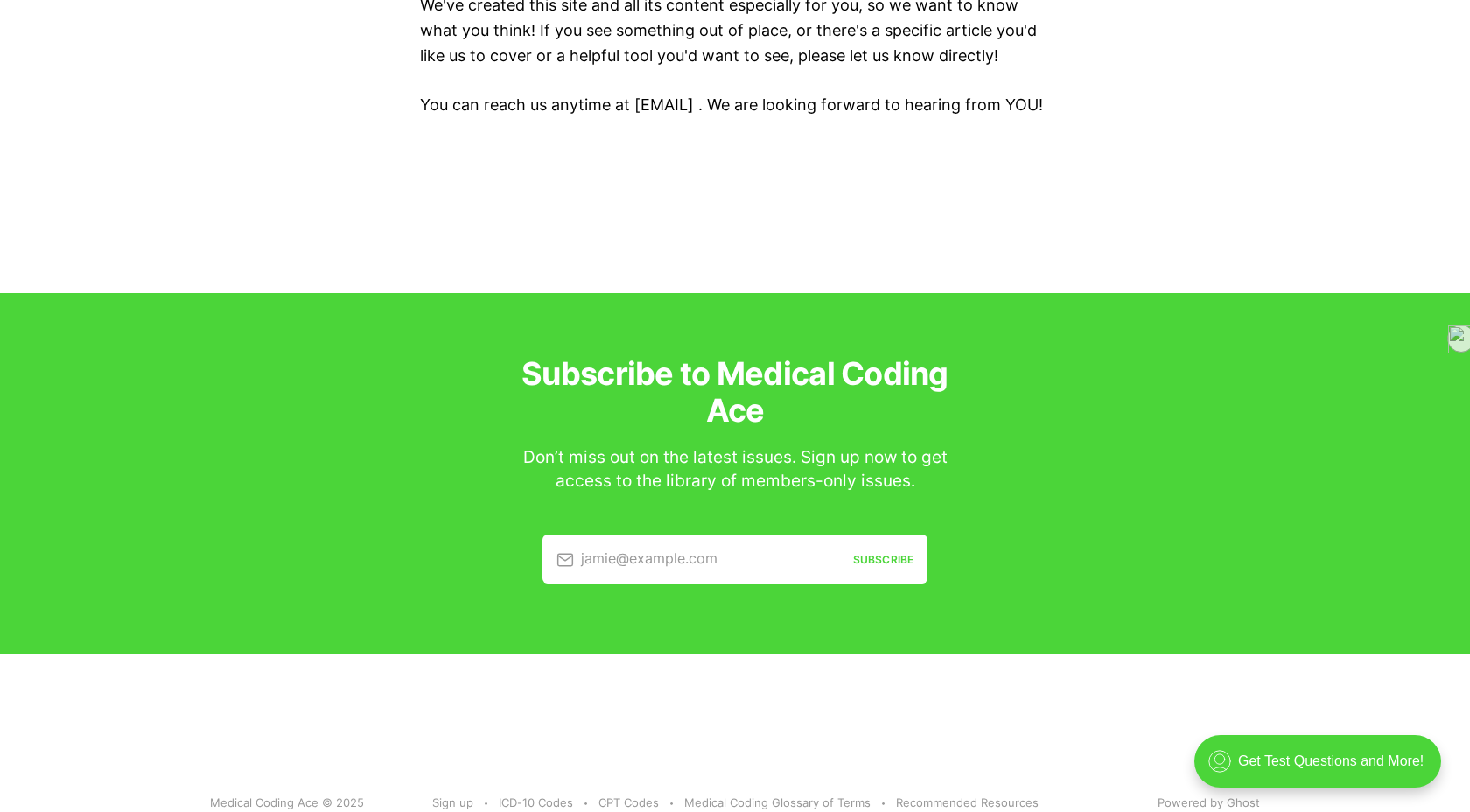 scroll, scrollTop: 3701, scrollLeft: 0, axis: vertical 